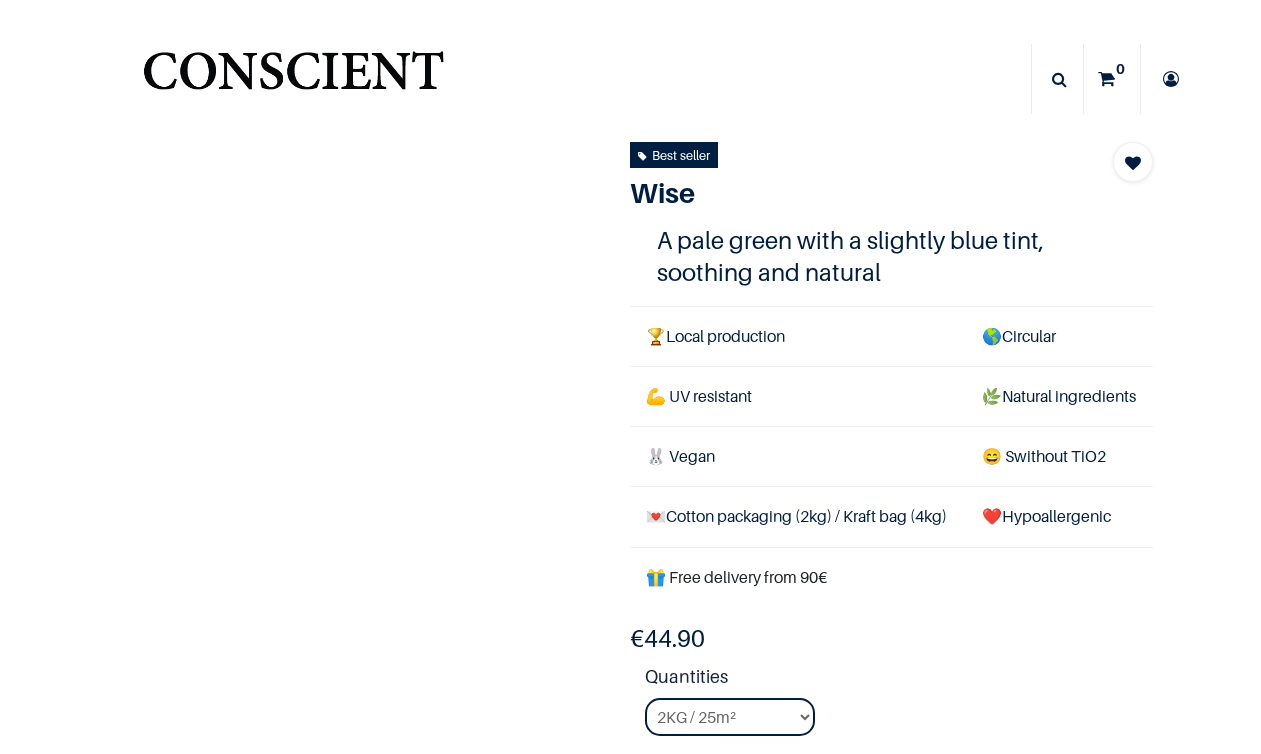 scroll, scrollTop: 0, scrollLeft: 0, axis: both 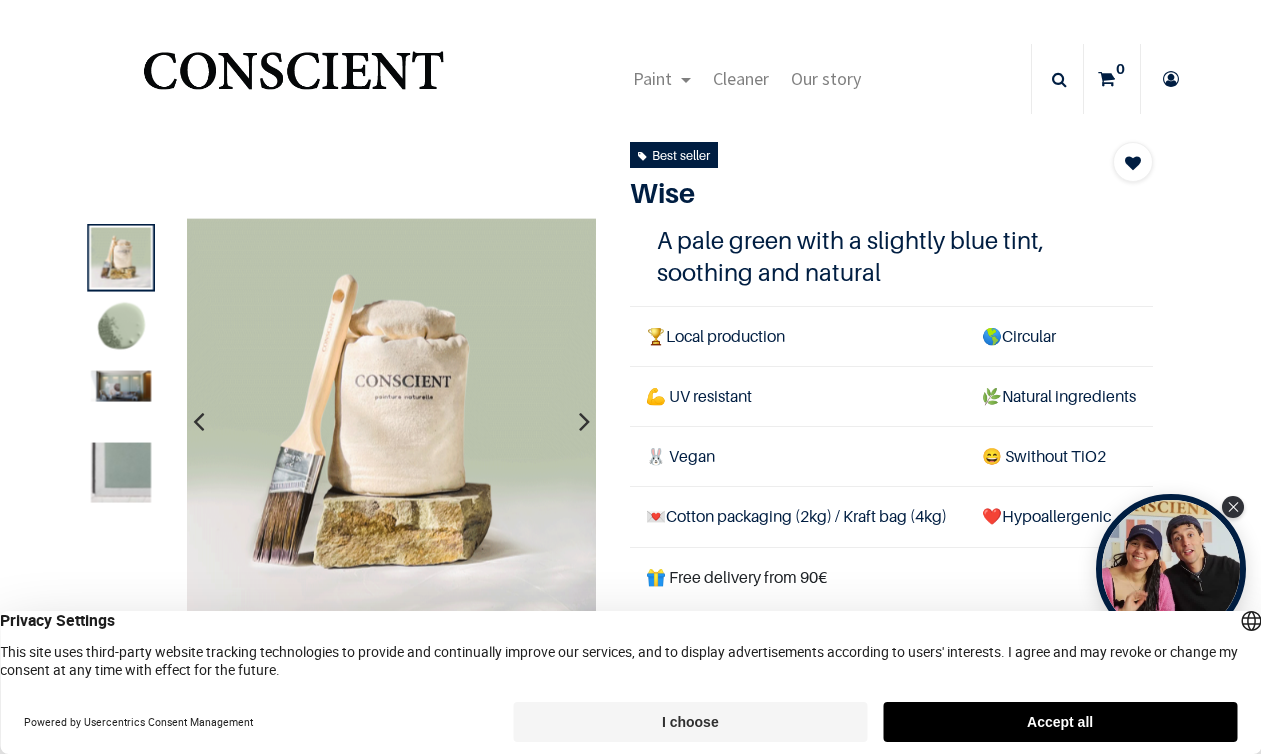 click at bounding box center (584, 422) 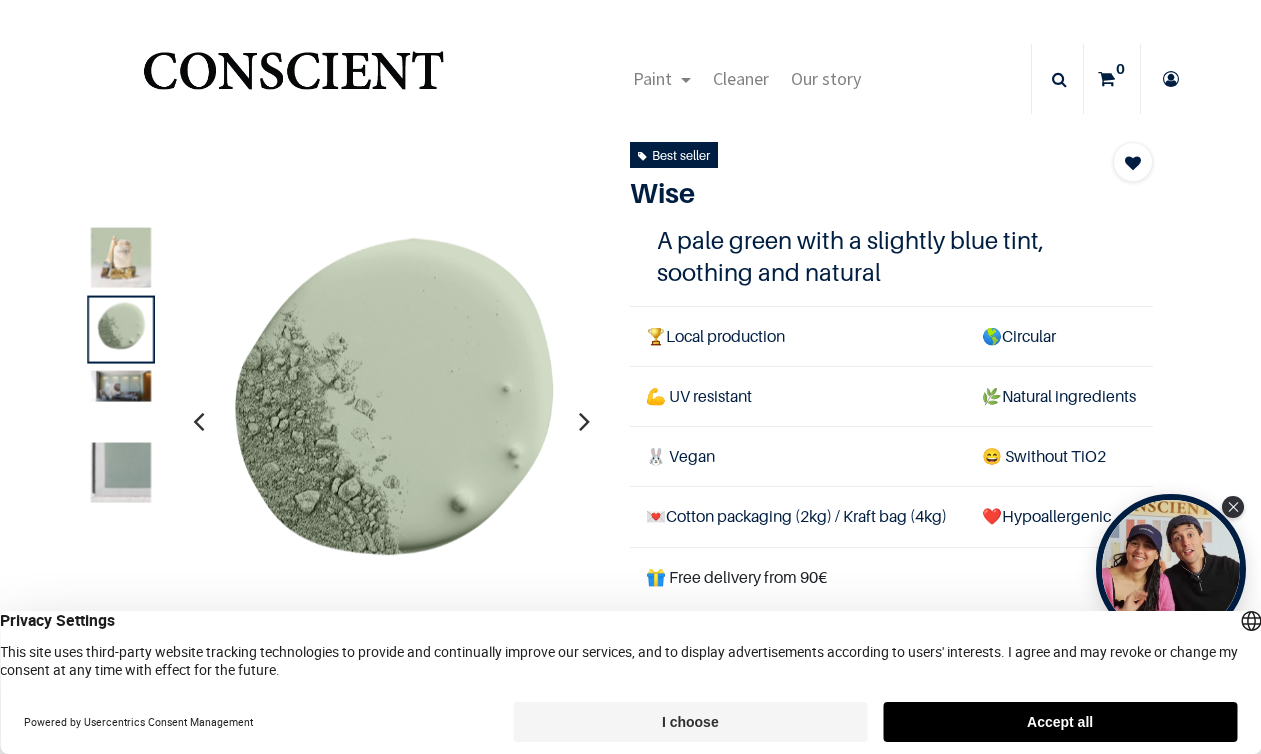 click at bounding box center (584, 422) 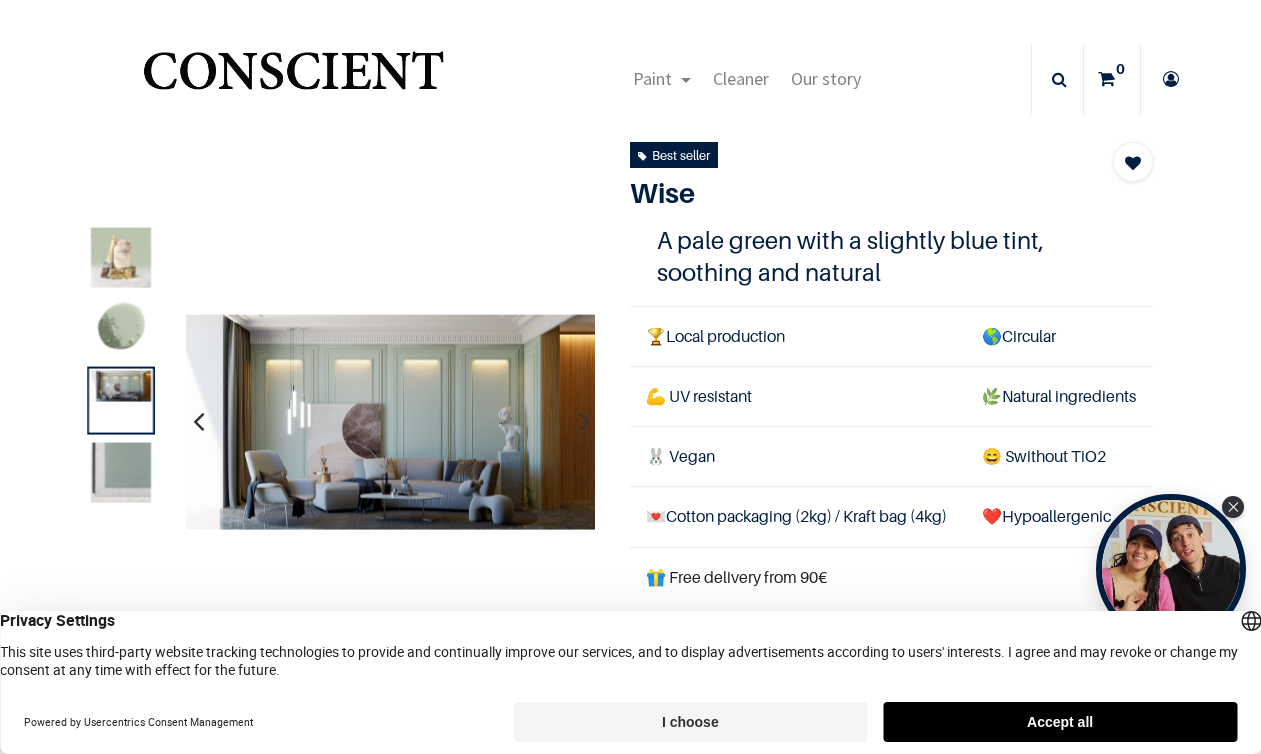 click at bounding box center (584, 422) 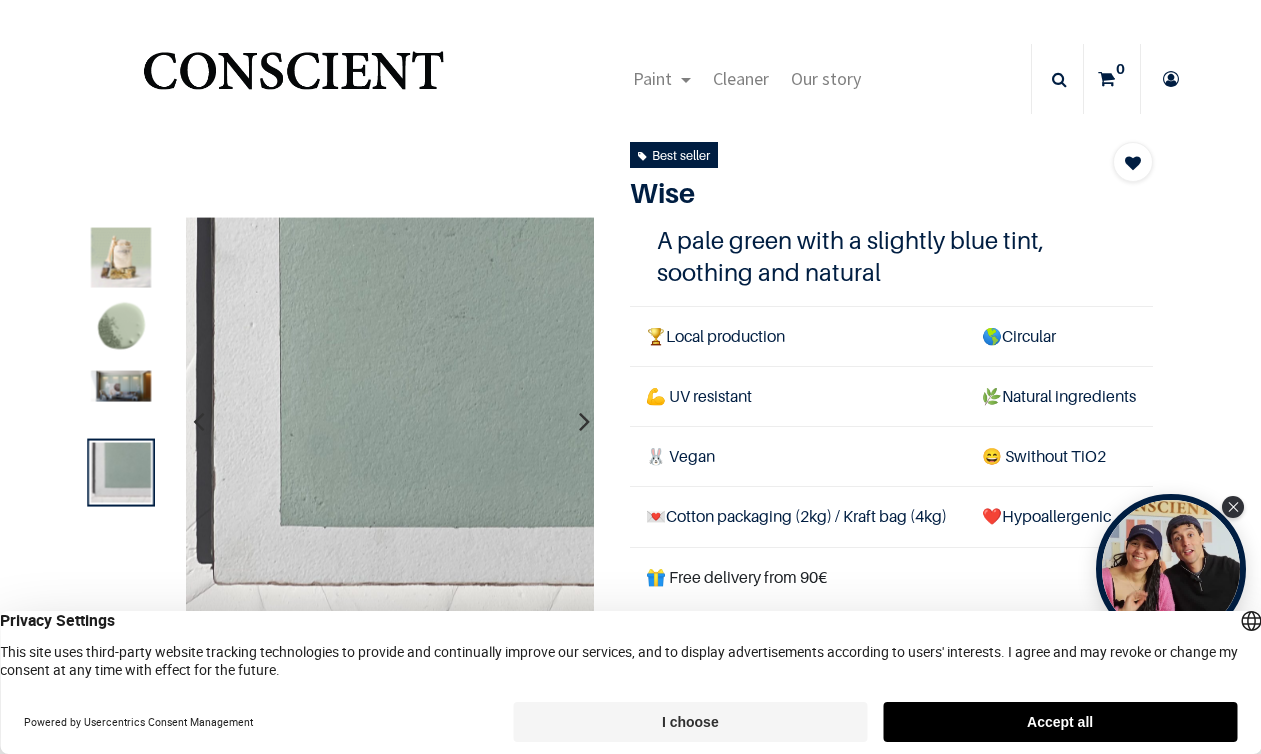 click at bounding box center (584, 422) 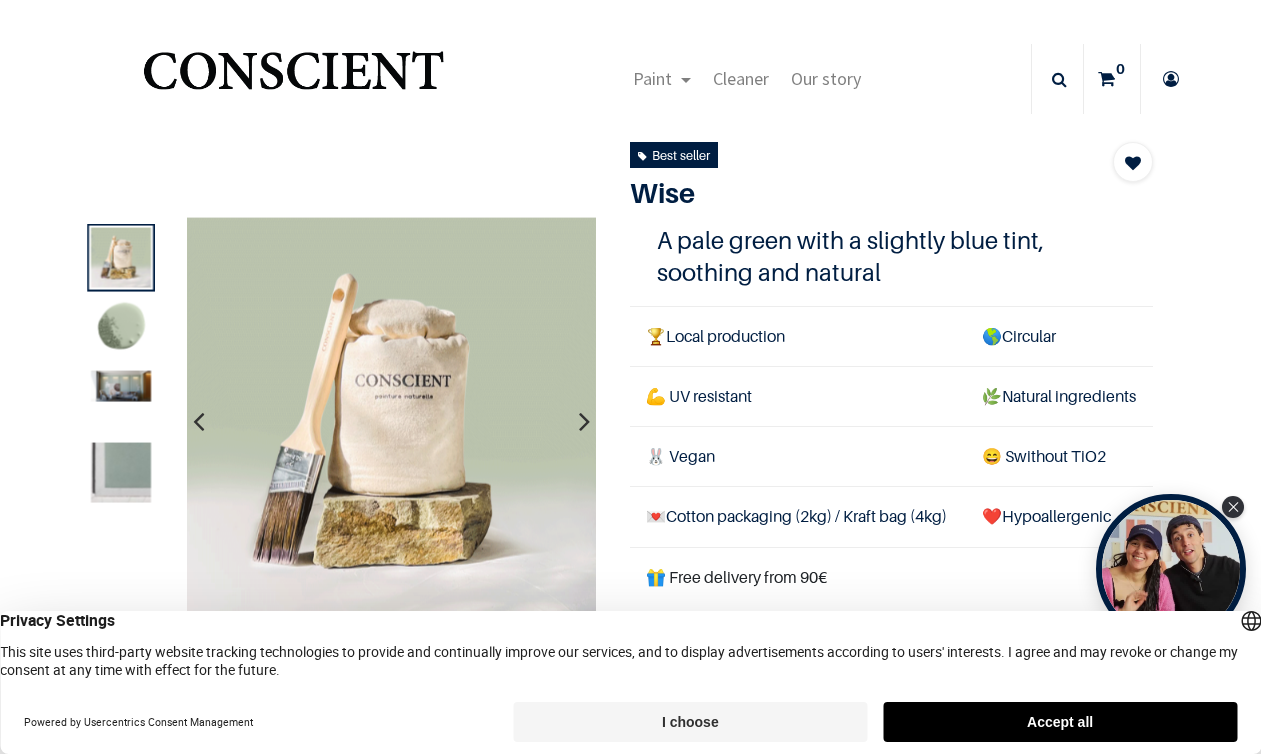 click at bounding box center [584, 422] 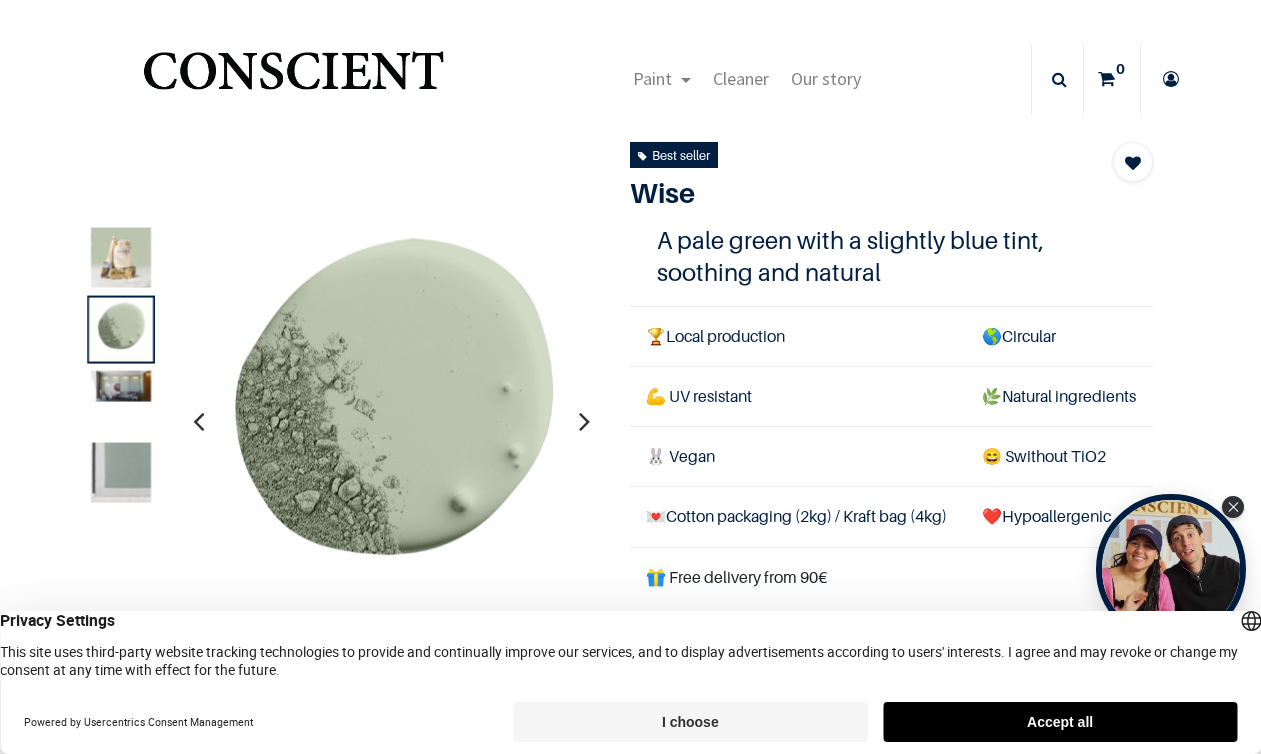 click at bounding box center (584, 422) 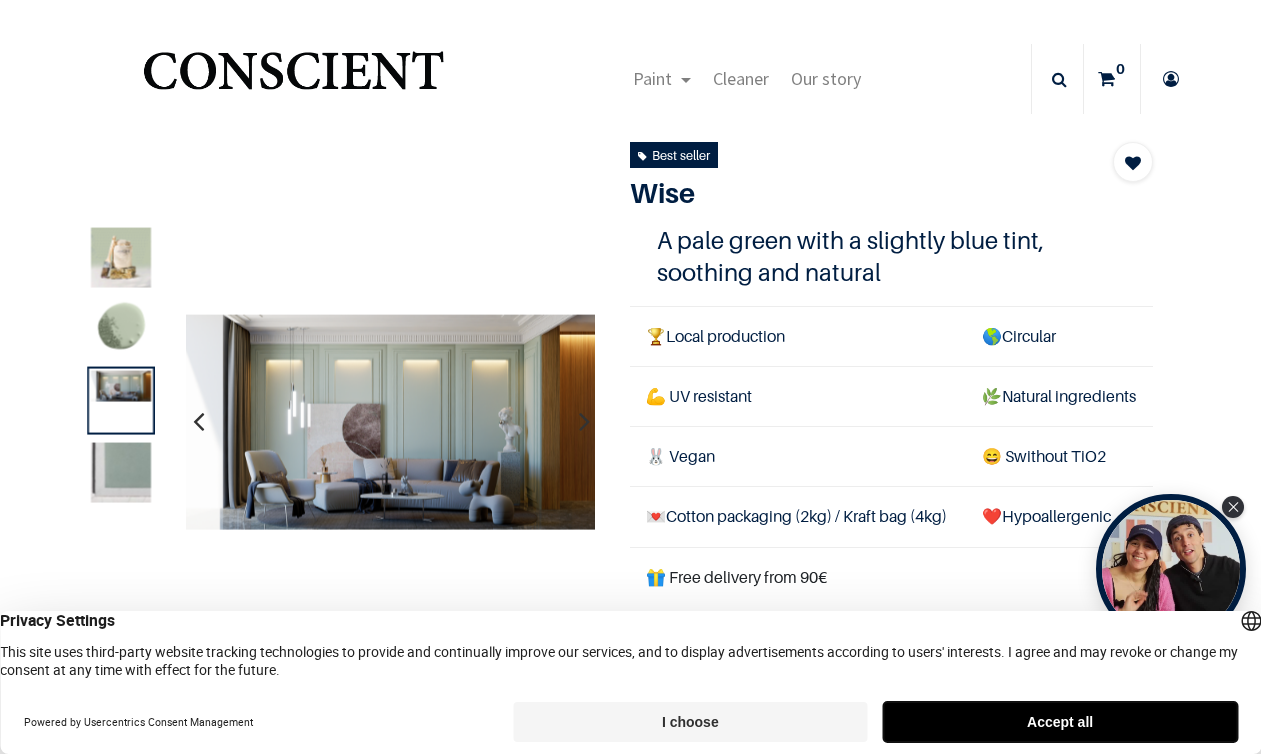 click on "Accept all" at bounding box center [1060, 722] 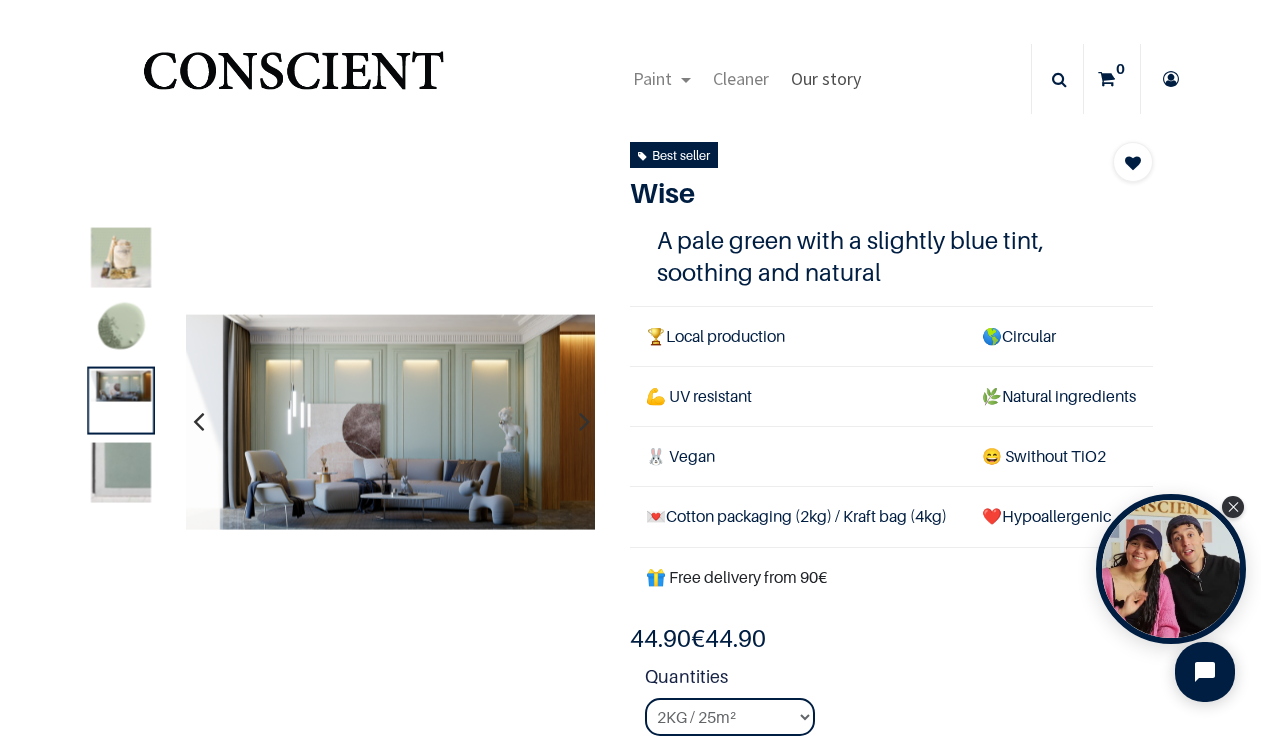 click on "Our story" at bounding box center (826, 78) 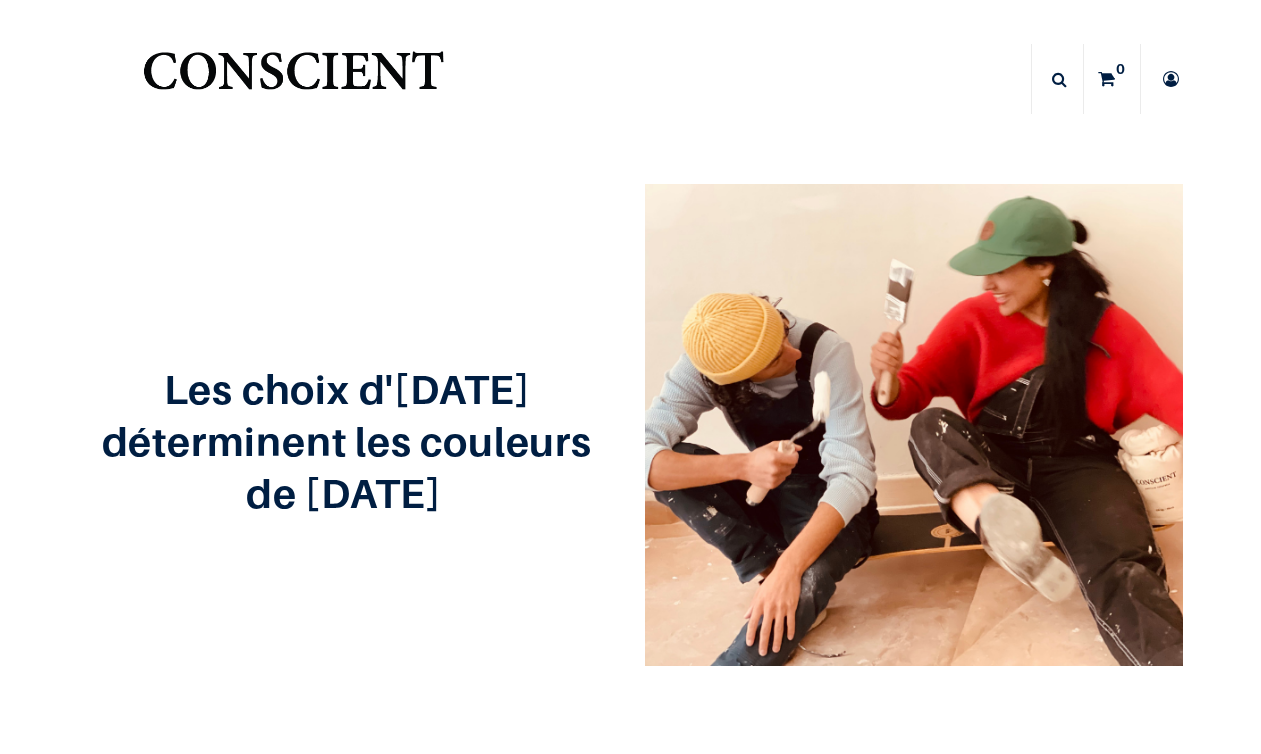 scroll, scrollTop: 0, scrollLeft: 0, axis: both 